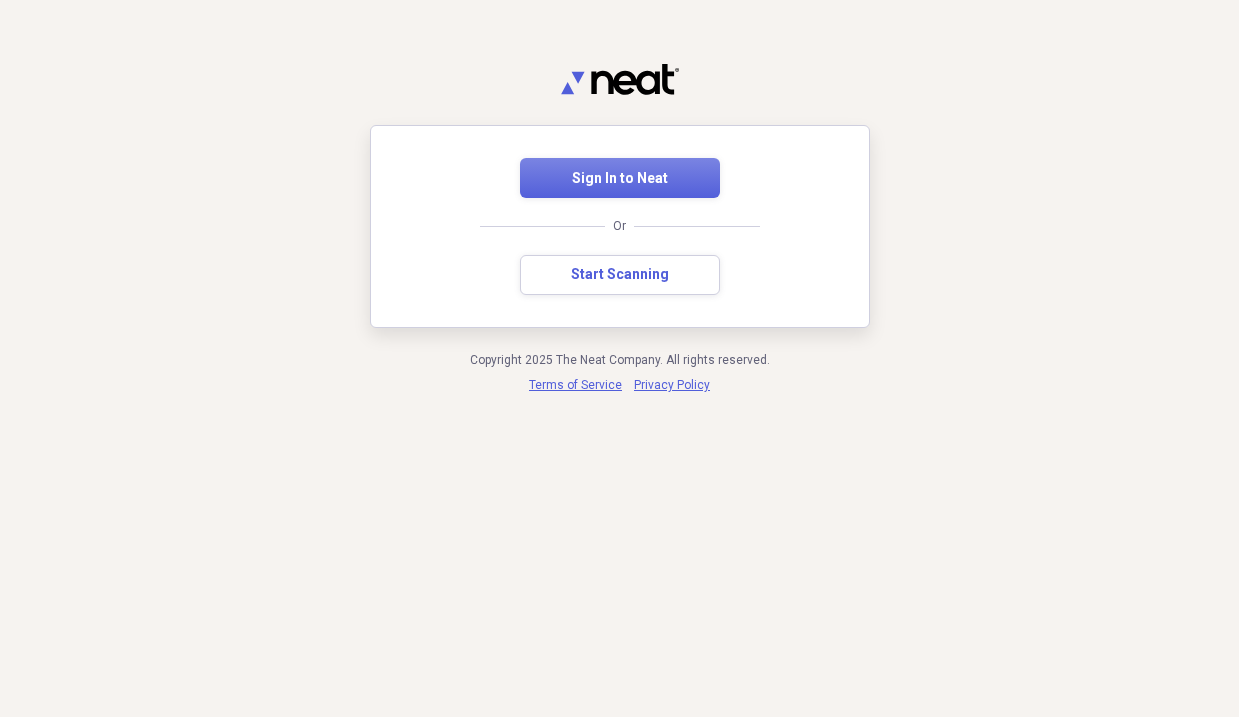 scroll, scrollTop: 0, scrollLeft: 0, axis: both 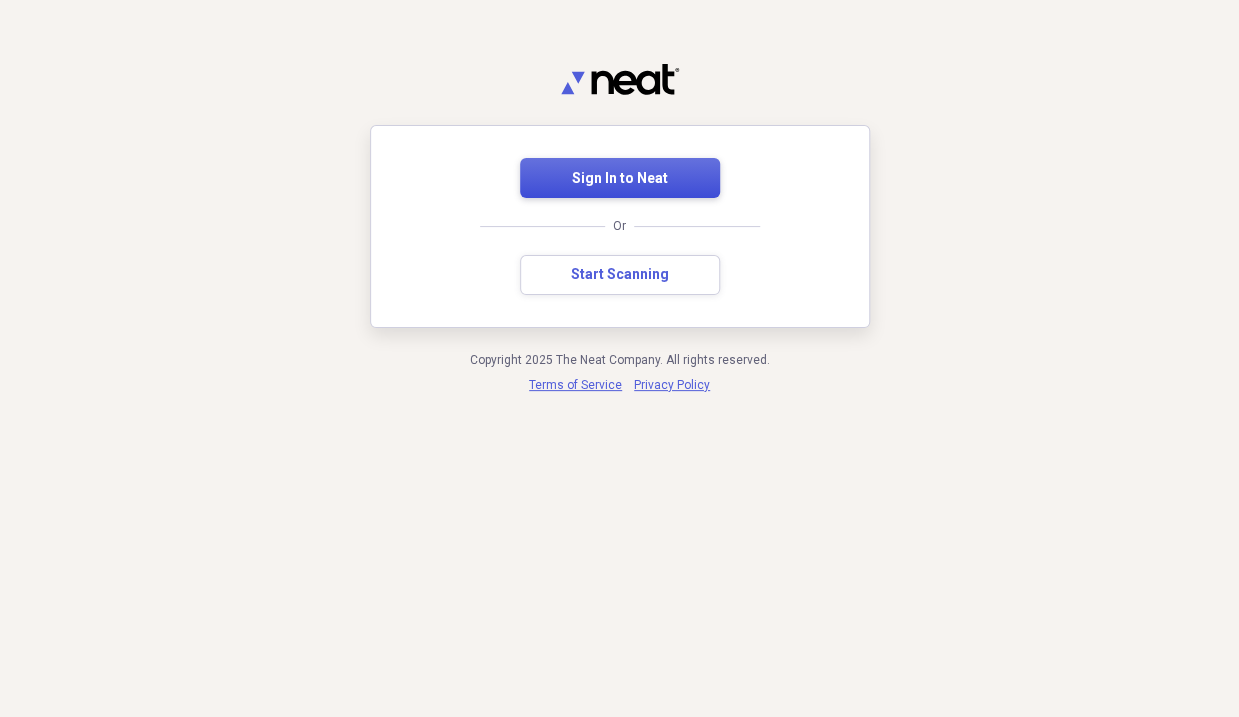 click on "Sign In to Neat" at bounding box center [620, 179] 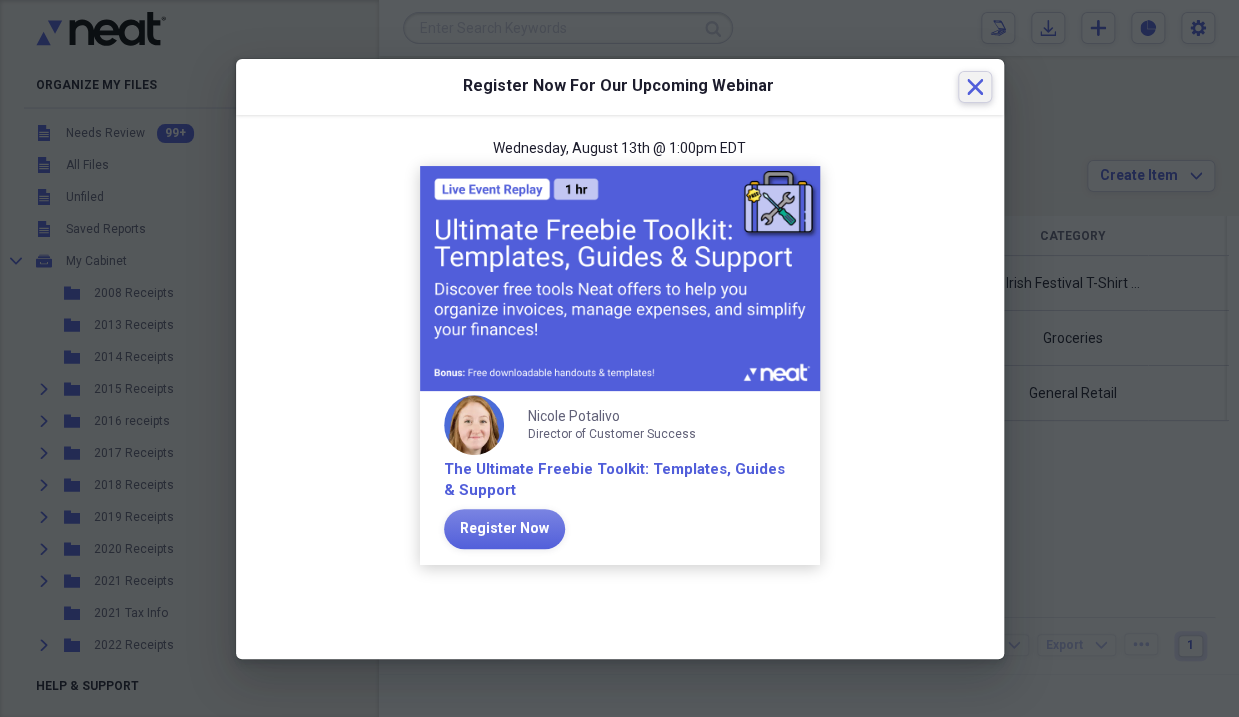 click on "Close" 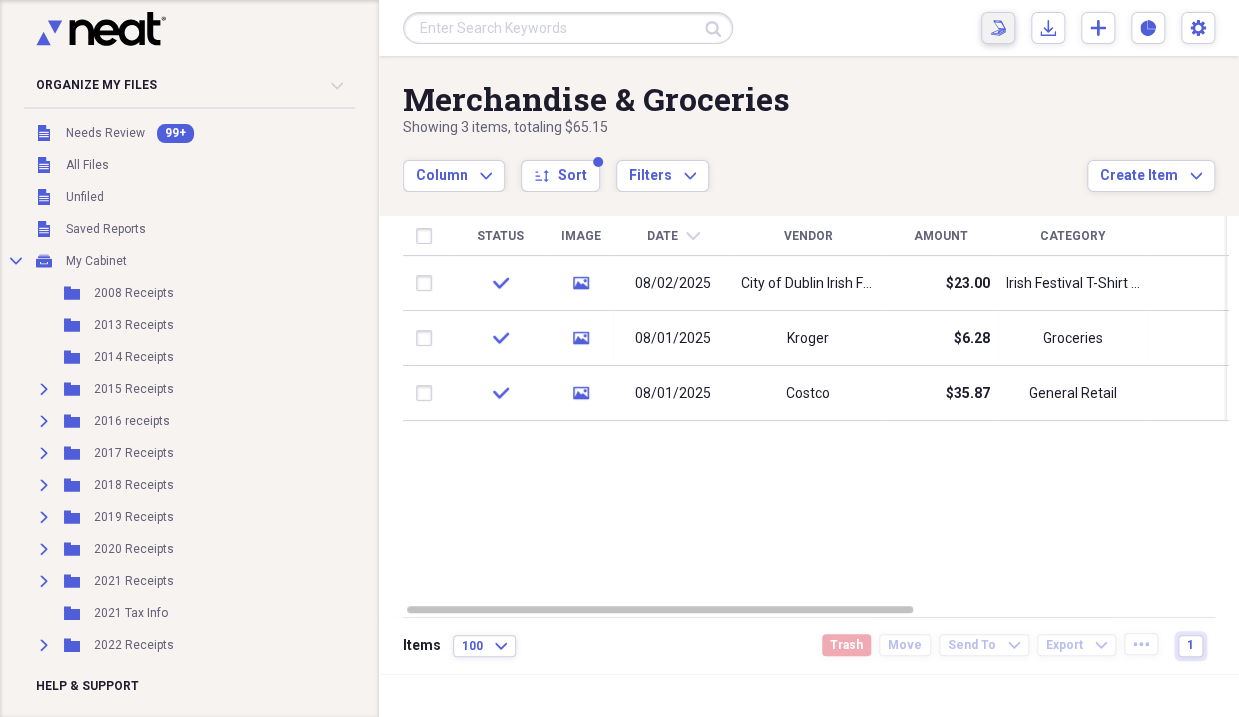 click 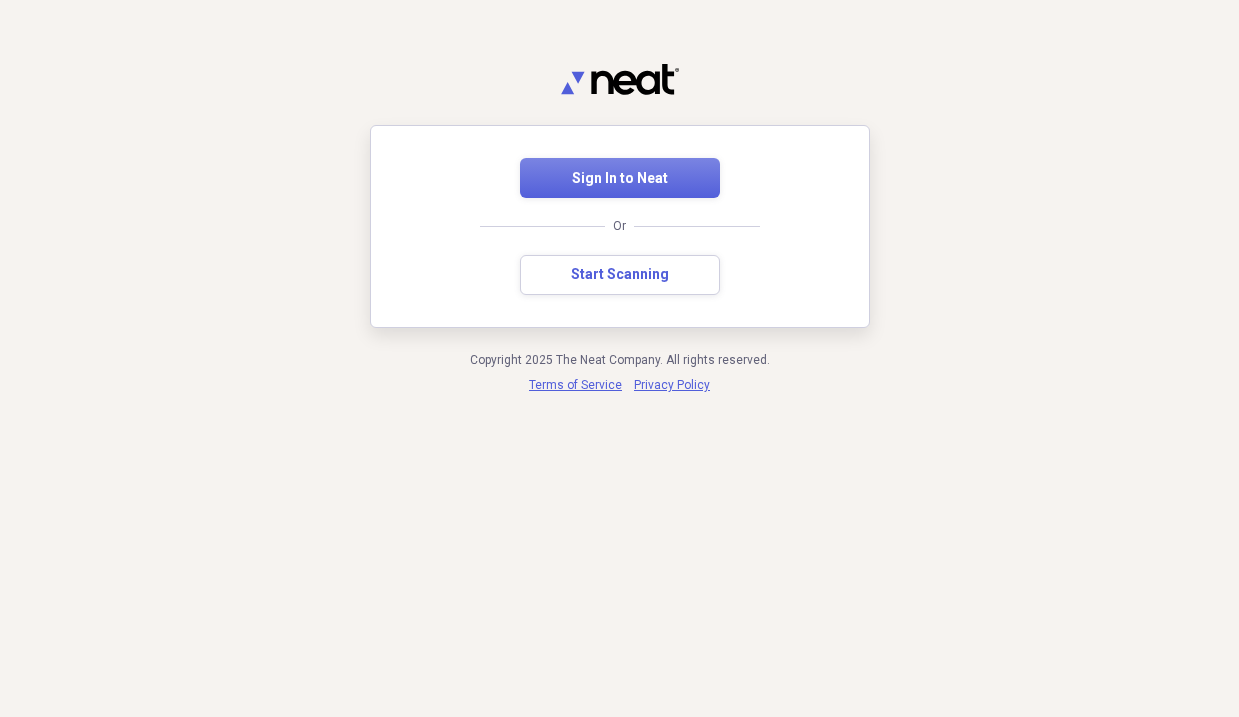 scroll, scrollTop: 0, scrollLeft: 0, axis: both 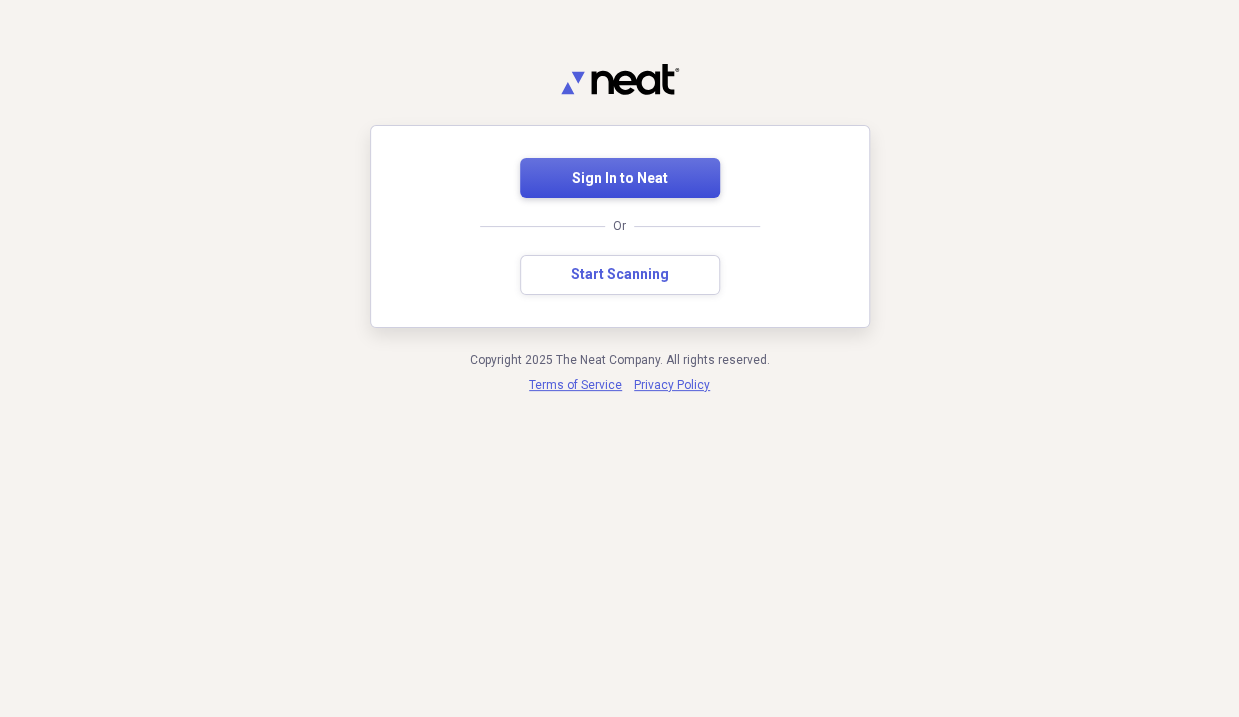 click on "Sign In to Neat" at bounding box center (620, 179) 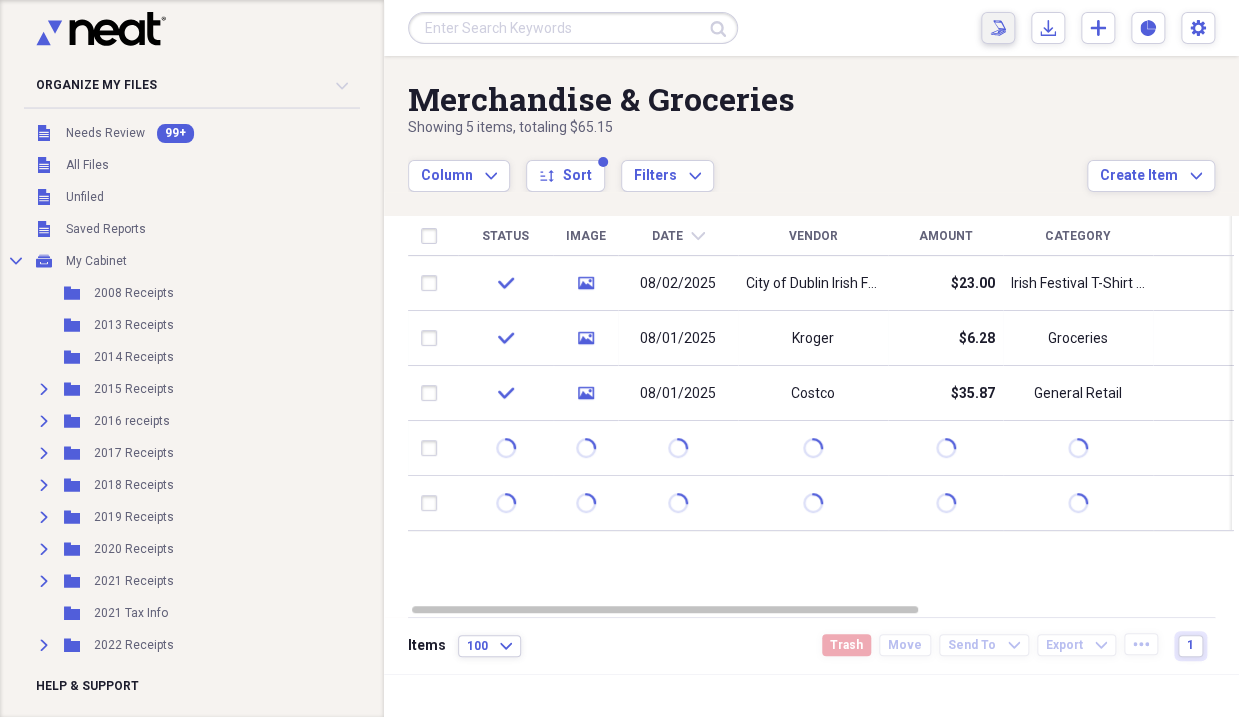 click 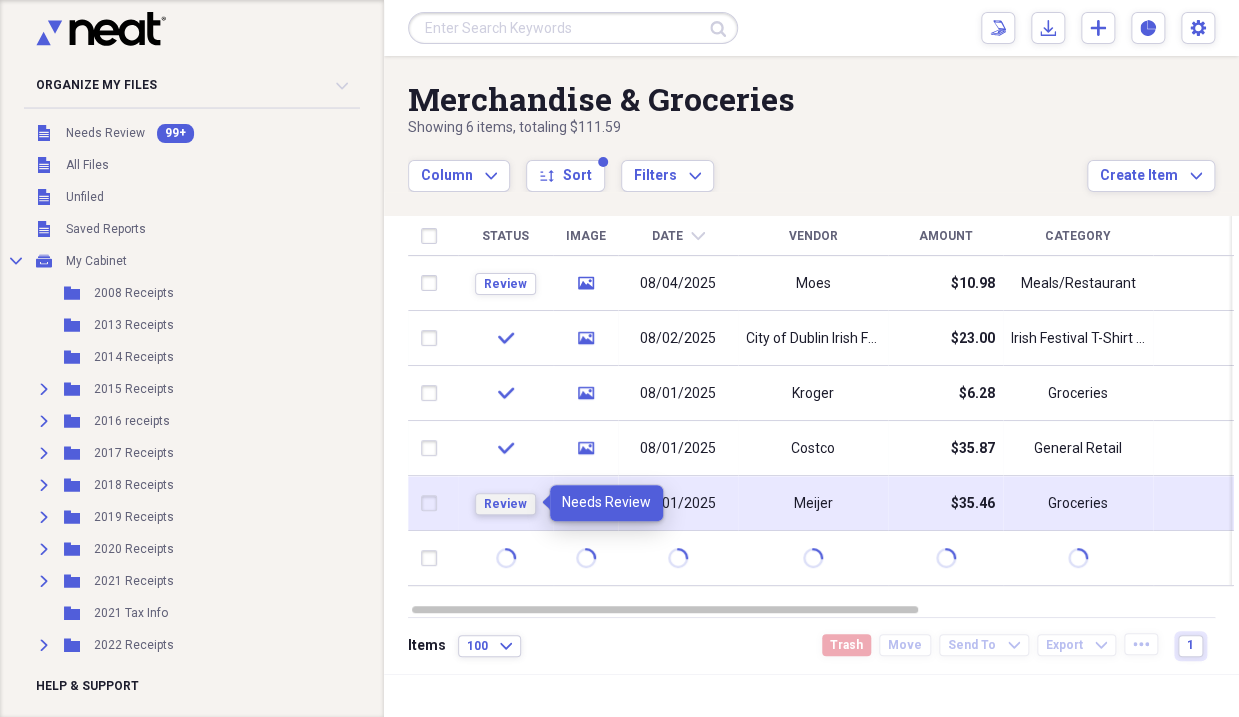 click on "Review" at bounding box center (505, 504) 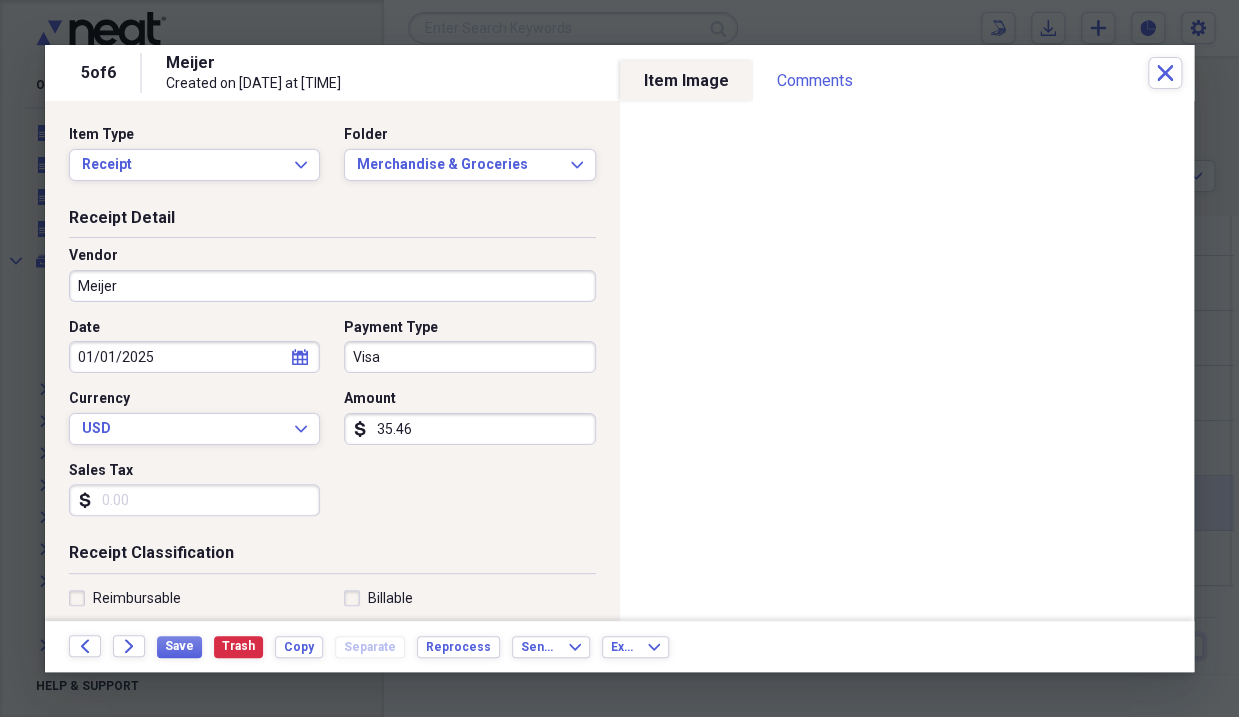 click 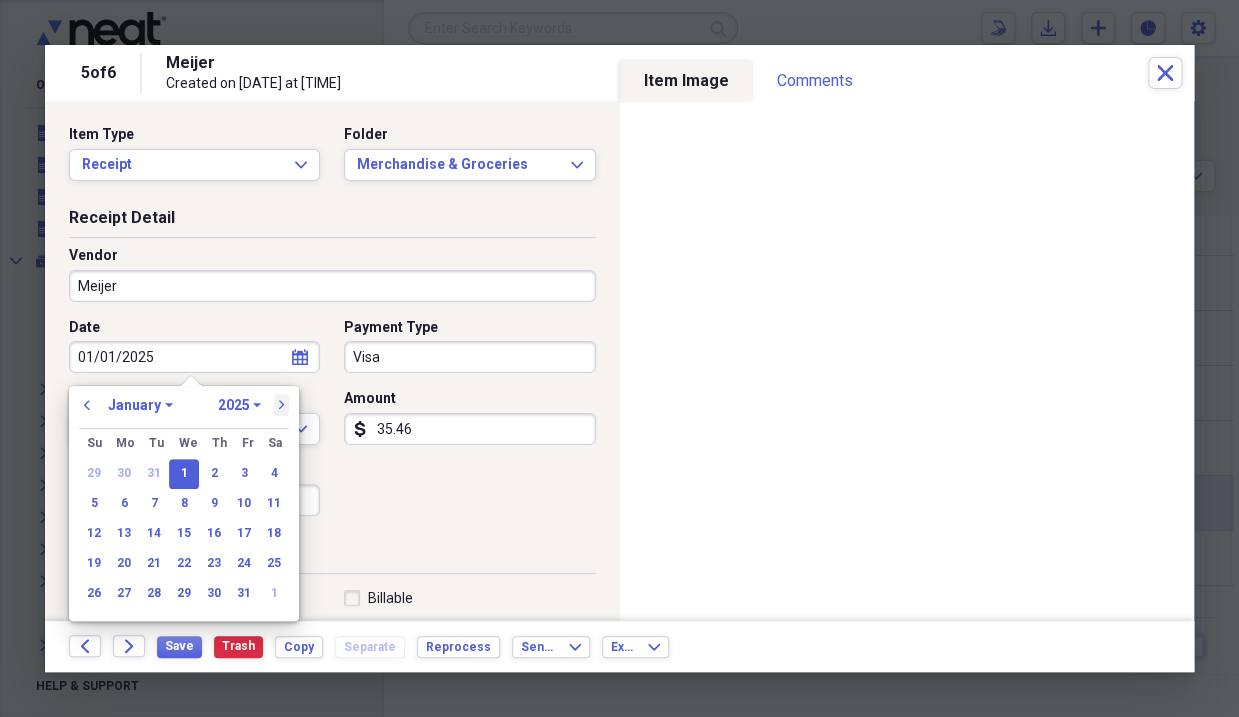 click on "next" at bounding box center (282, 405) 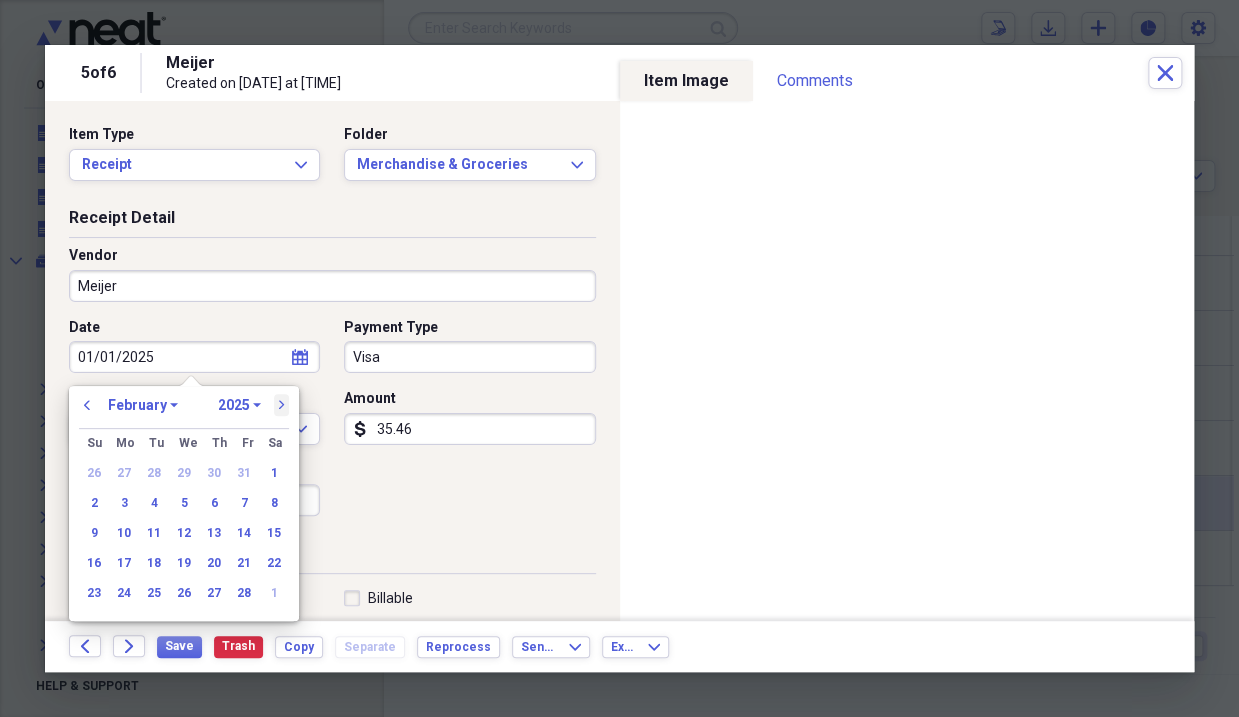 click on "next" at bounding box center [282, 405] 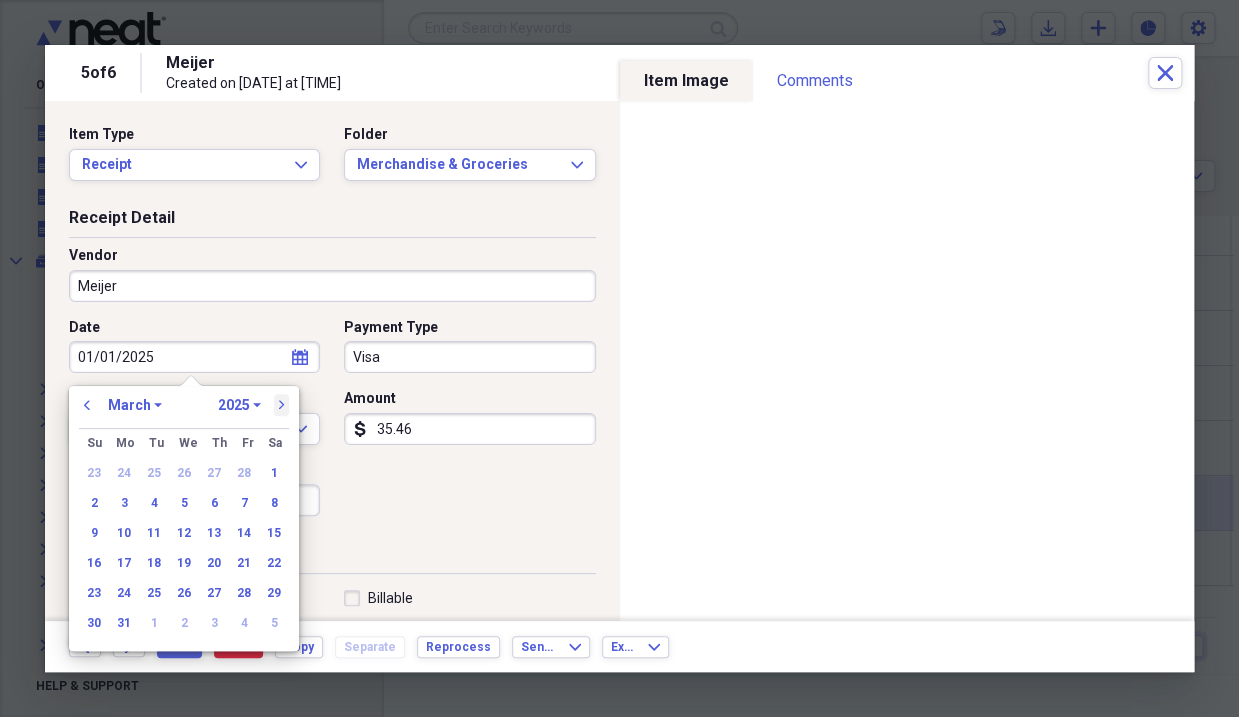 click on "next" at bounding box center [282, 405] 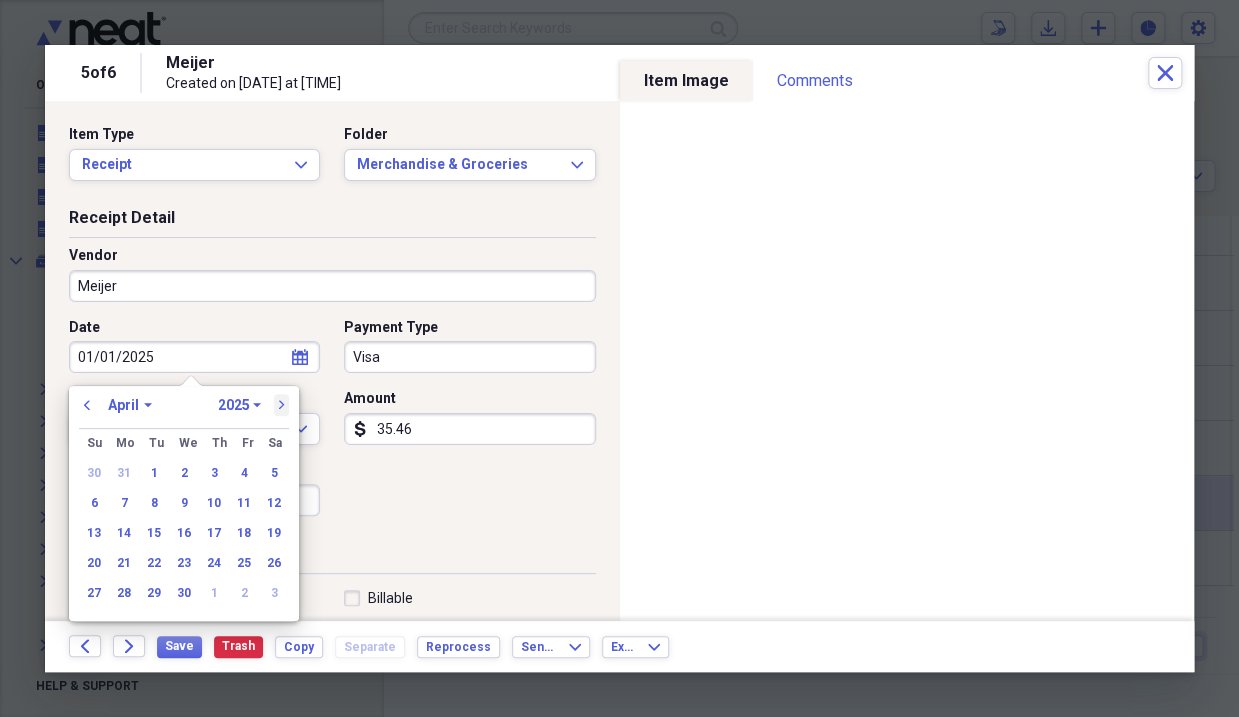 click on "next" at bounding box center (282, 405) 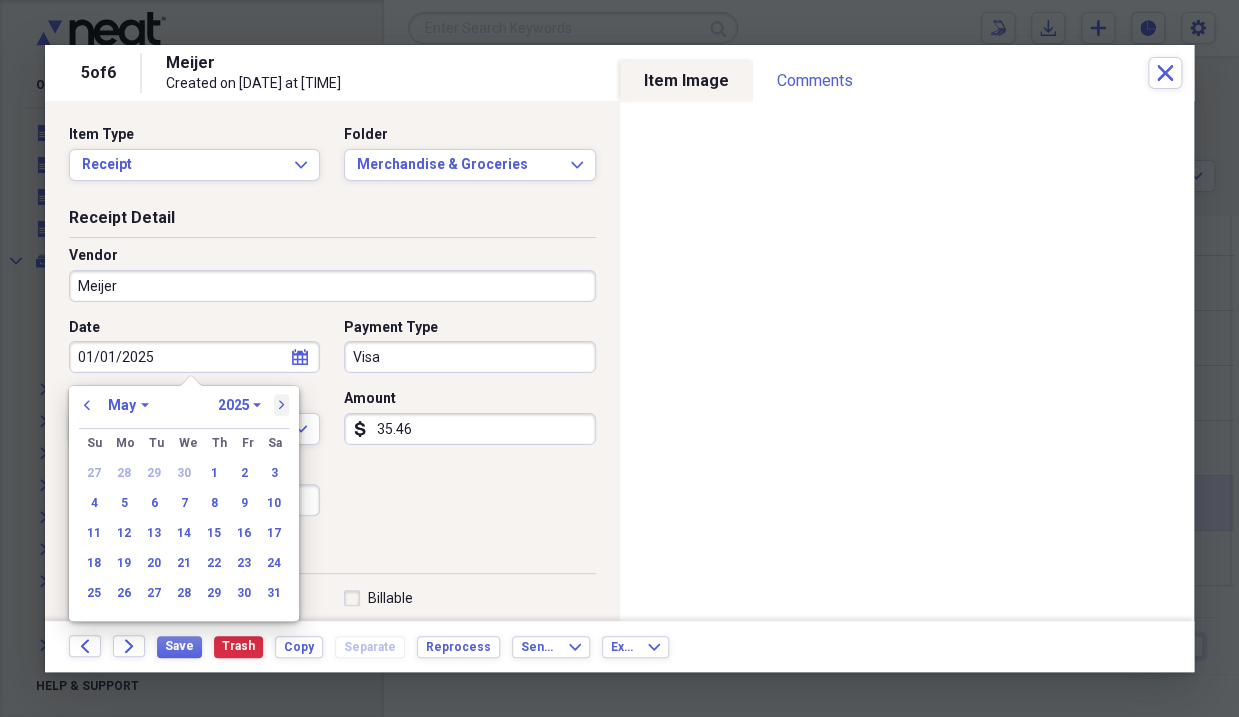 click on "next" at bounding box center (282, 405) 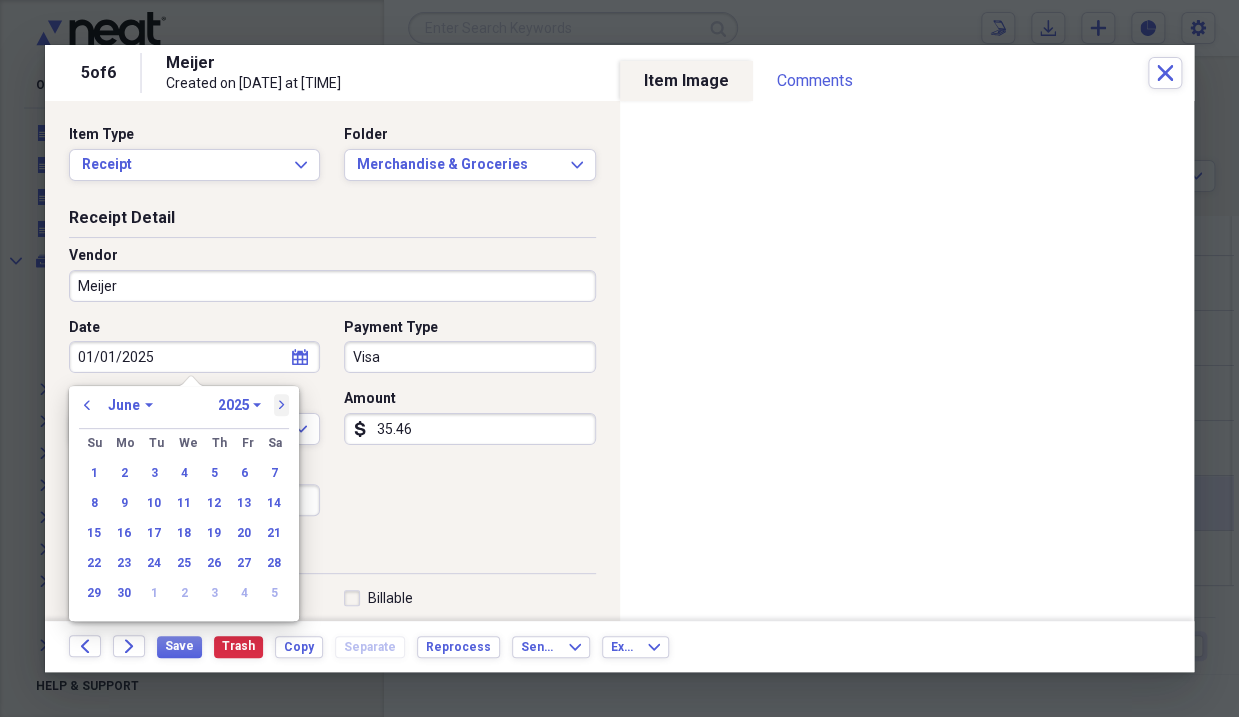 click on "next" at bounding box center (282, 405) 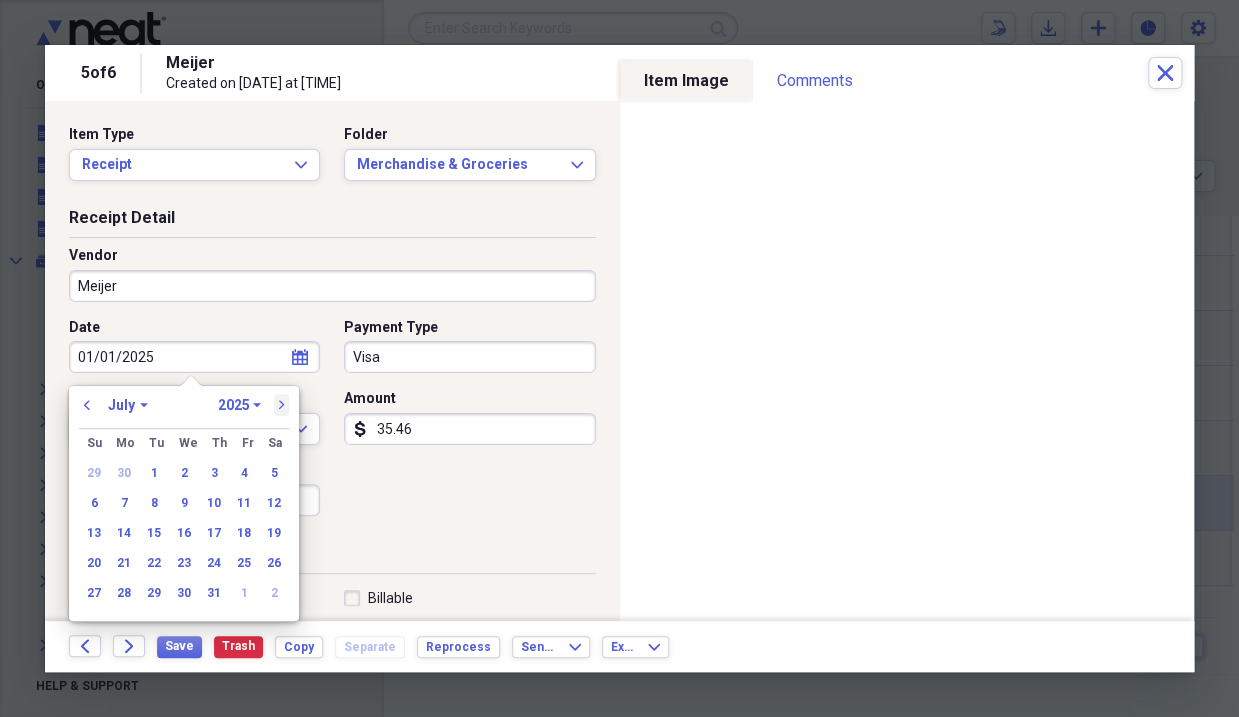click on "next" at bounding box center [282, 405] 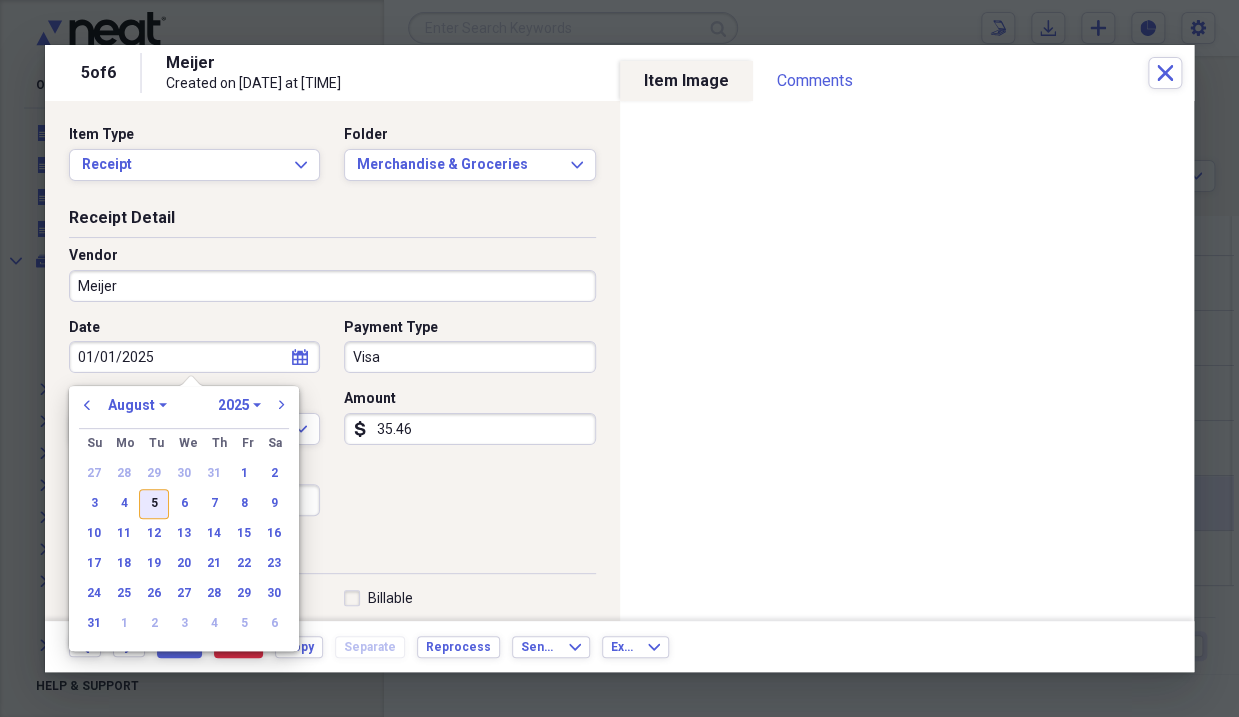 click on "5" at bounding box center [154, 504] 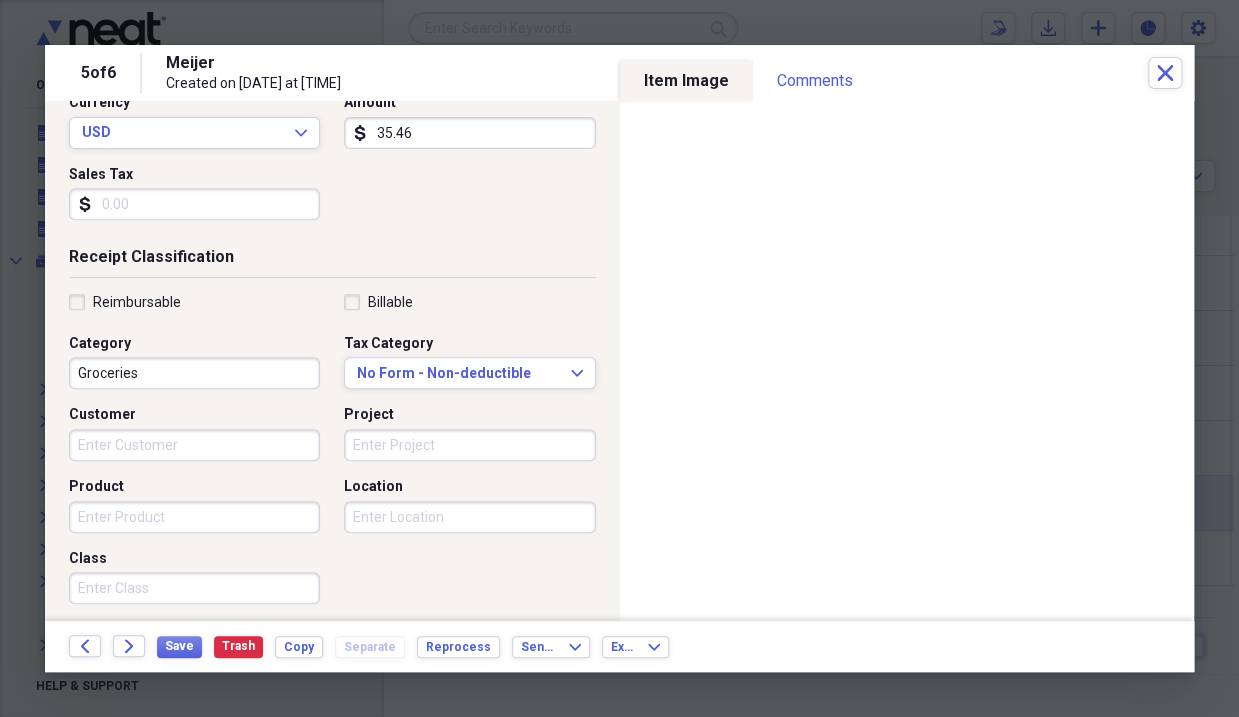 scroll, scrollTop: 300, scrollLeft: 0, axis: vertical 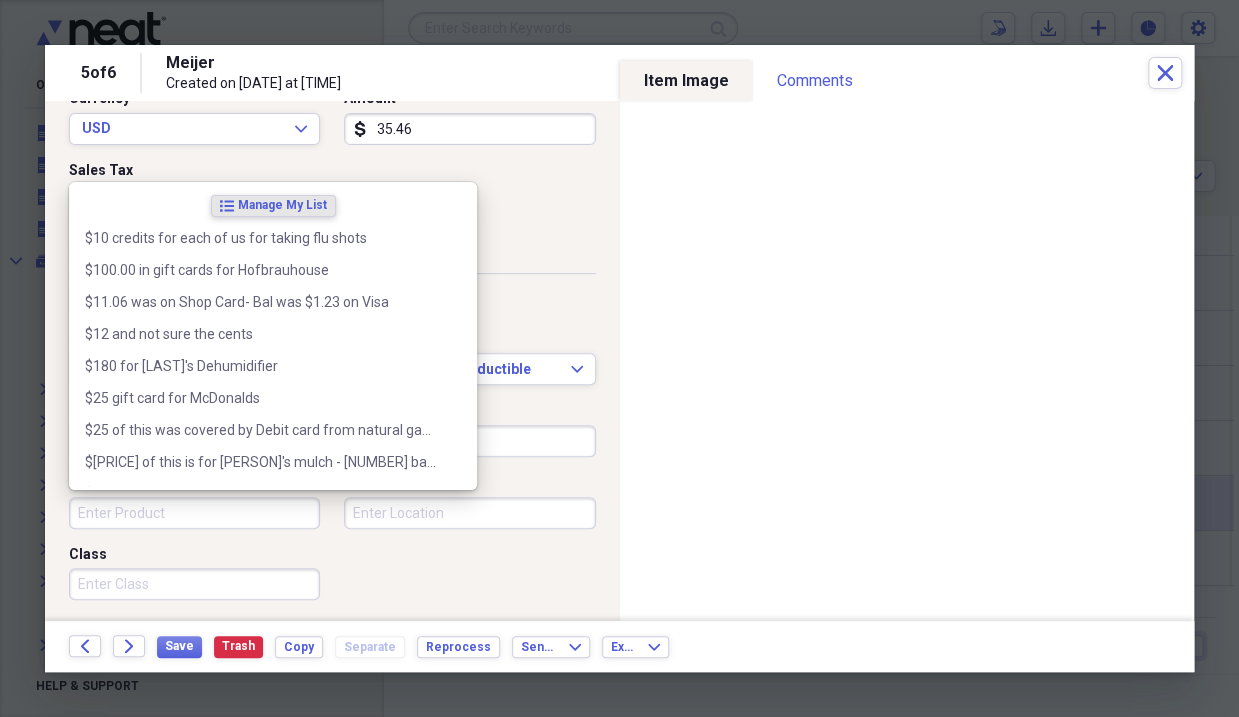 click on "Product" at bounding box center (194, 513) 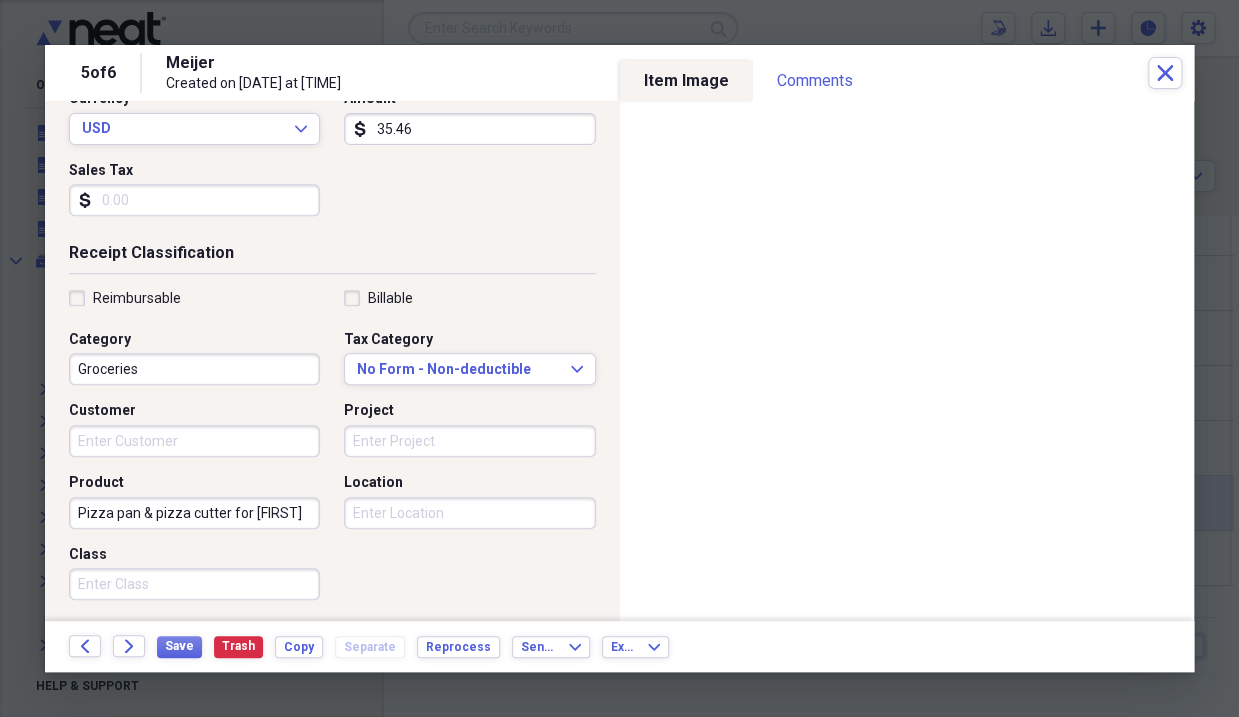 type on "Pizza pan & pizza cutter for [FIRST]" 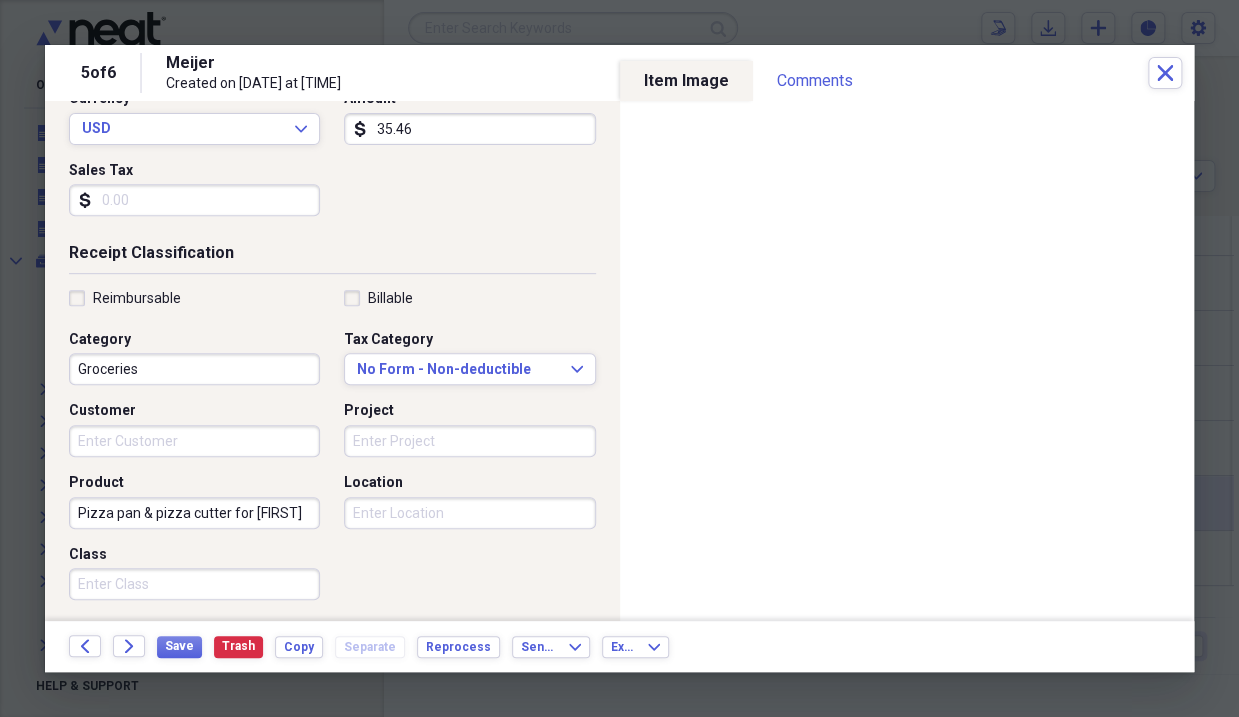 click on "Pizza pan & pizza cutter for [FIRST]" at bounding box center [194, 513] 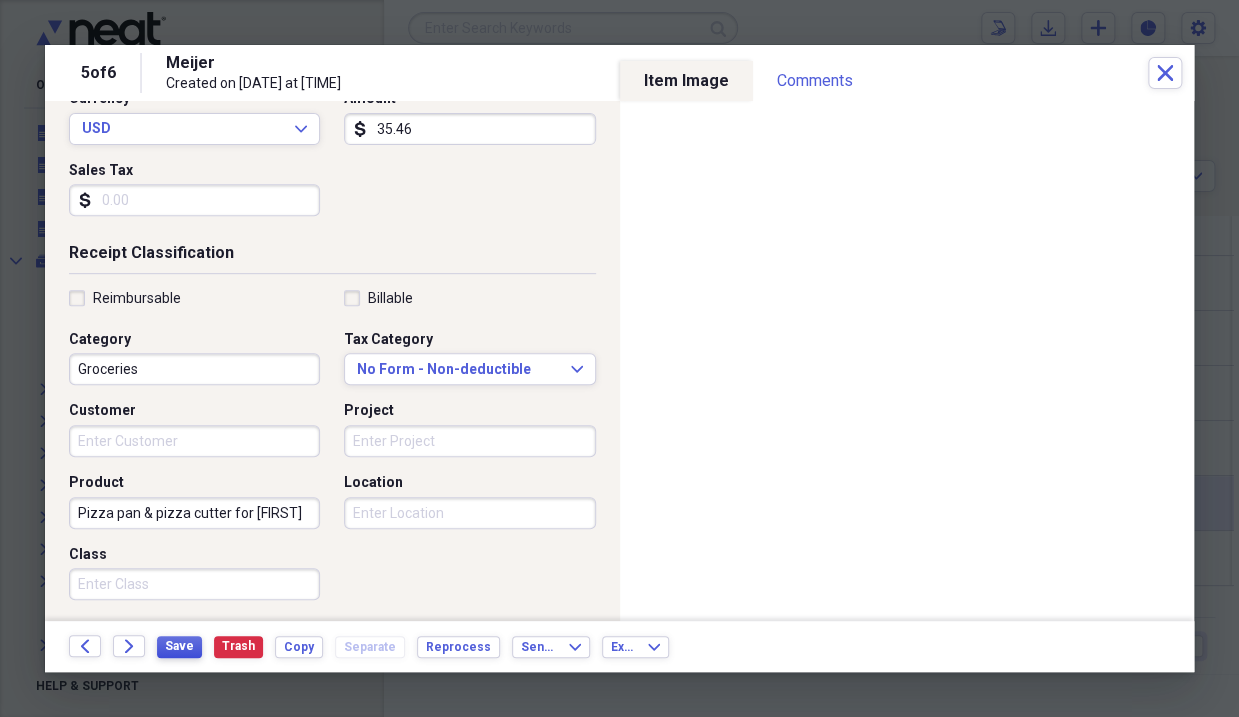 click on "Save" at bounding box center [179, 646] 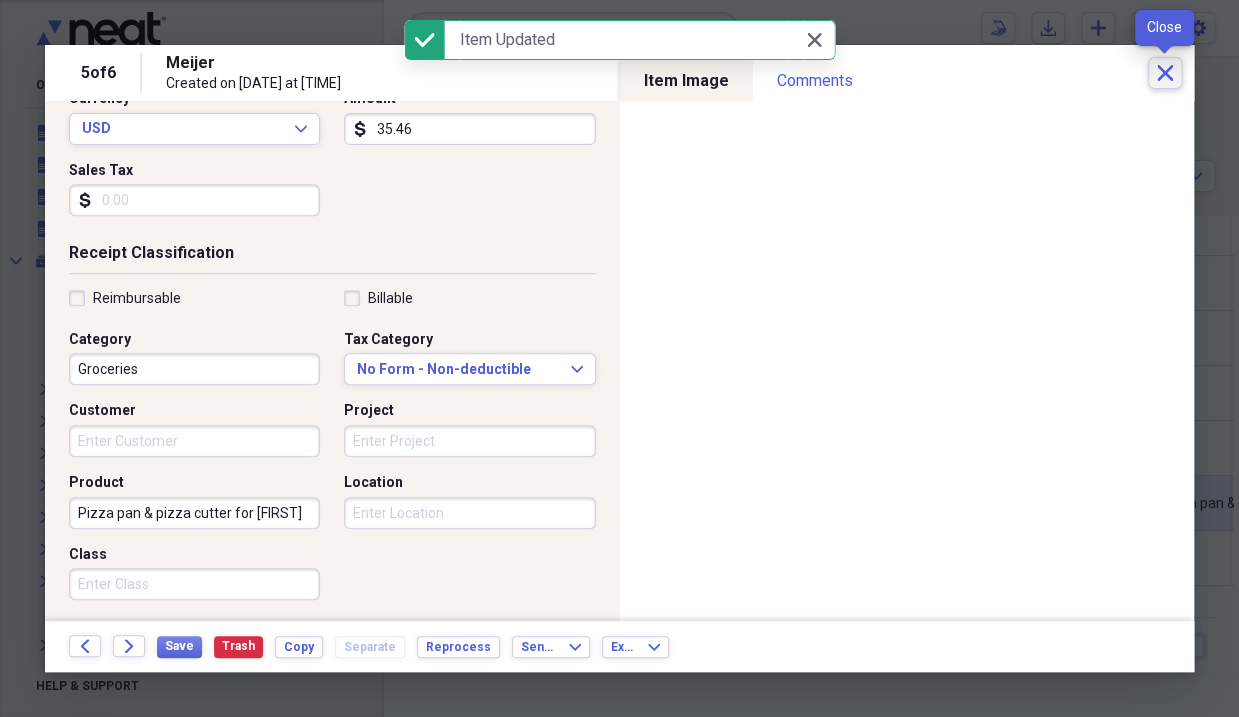 click 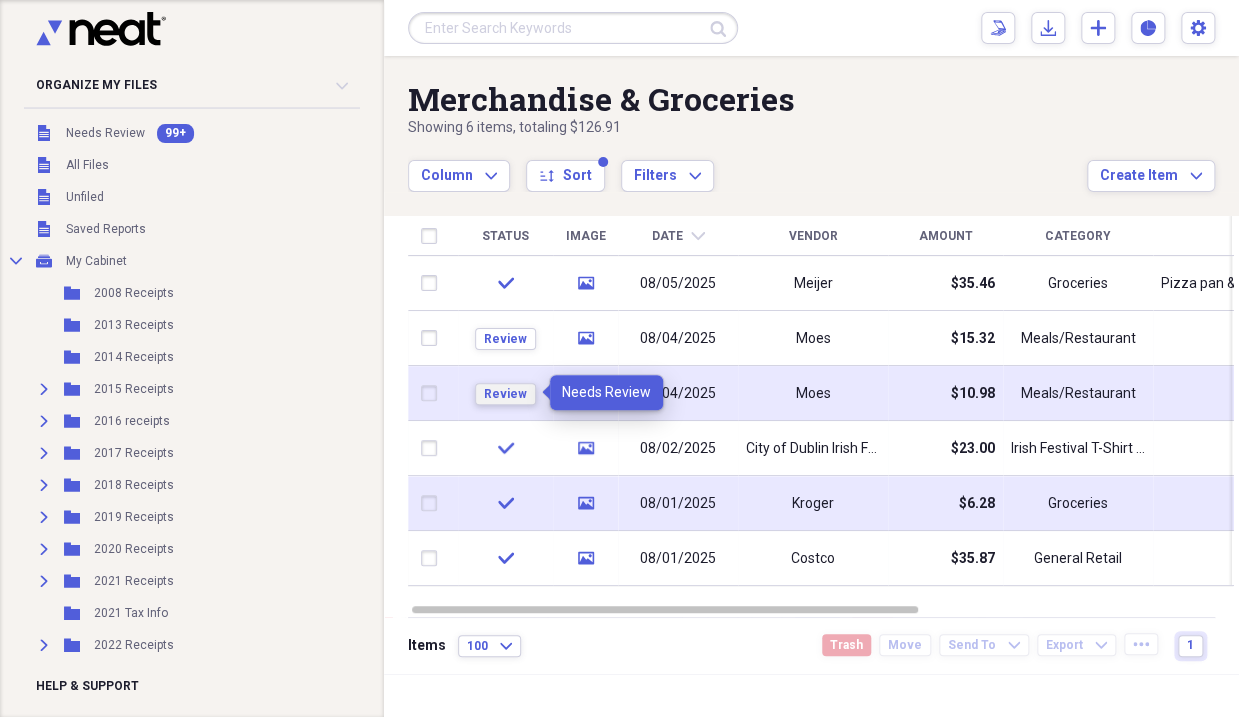 click on "Review" at bounding box center [505, 394] 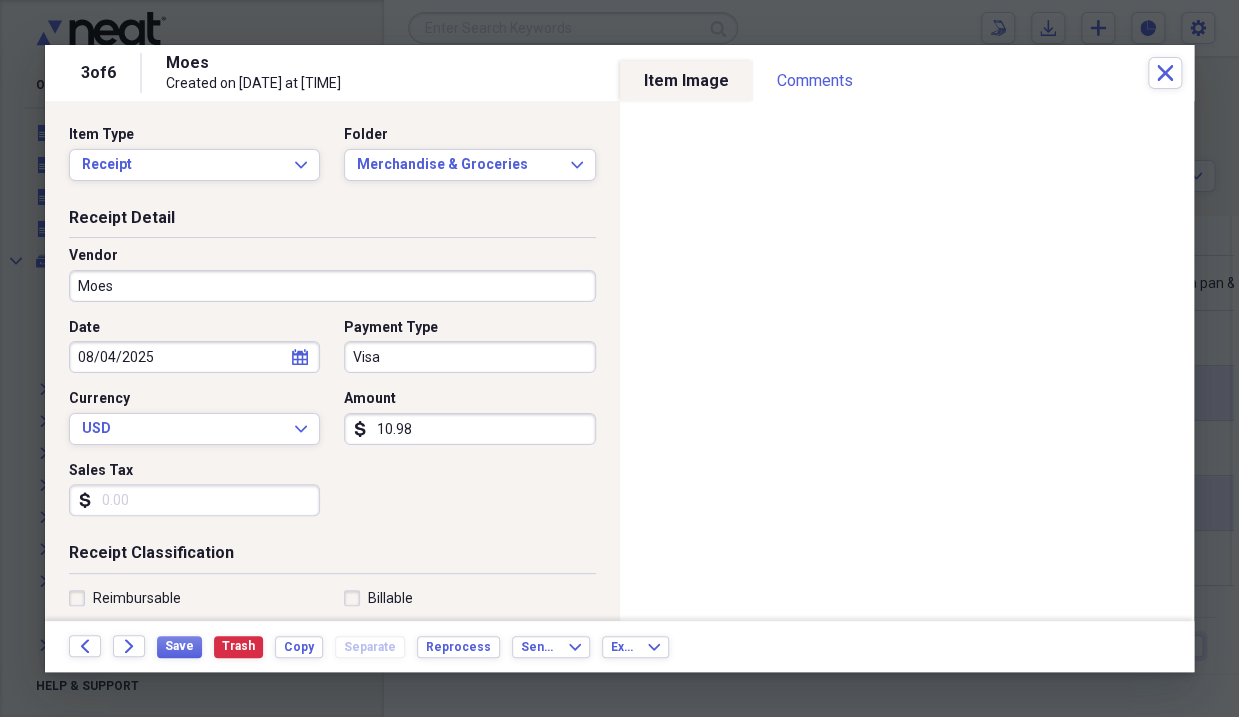 click on "10.98" at bounding box center [469, 429] 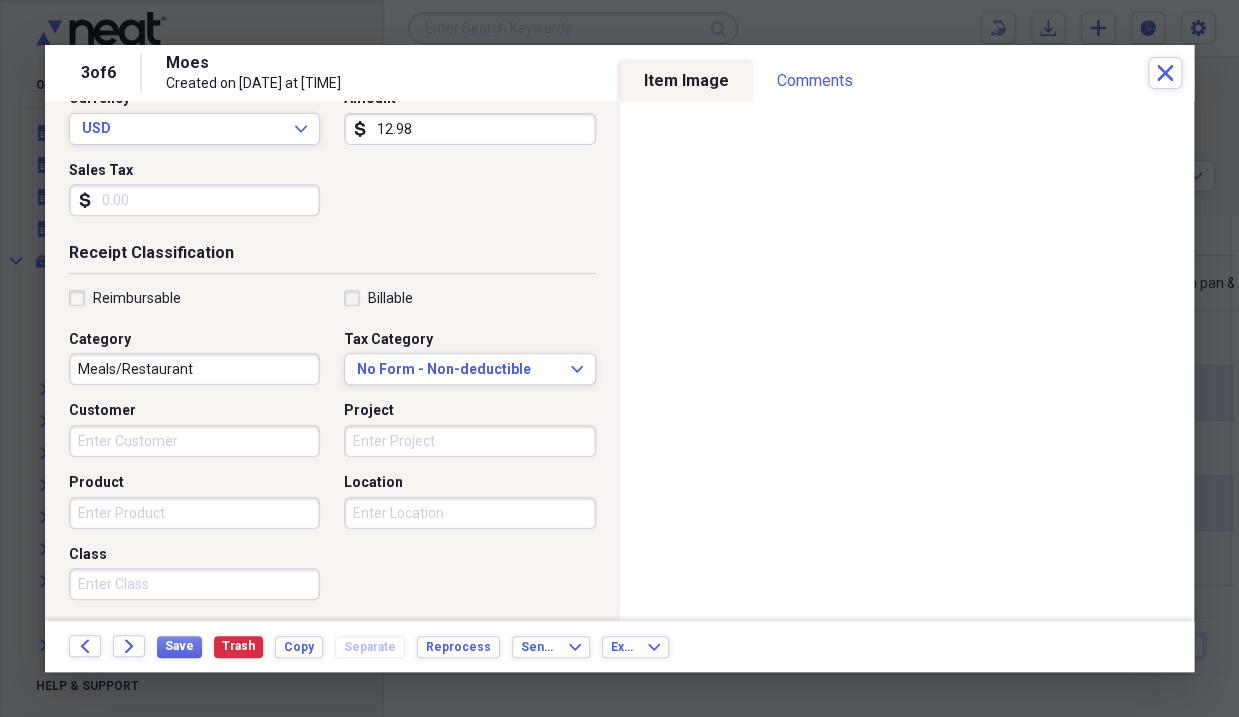 scroll, scrollTop: 400, scrollLeft: 0, axis: vertical 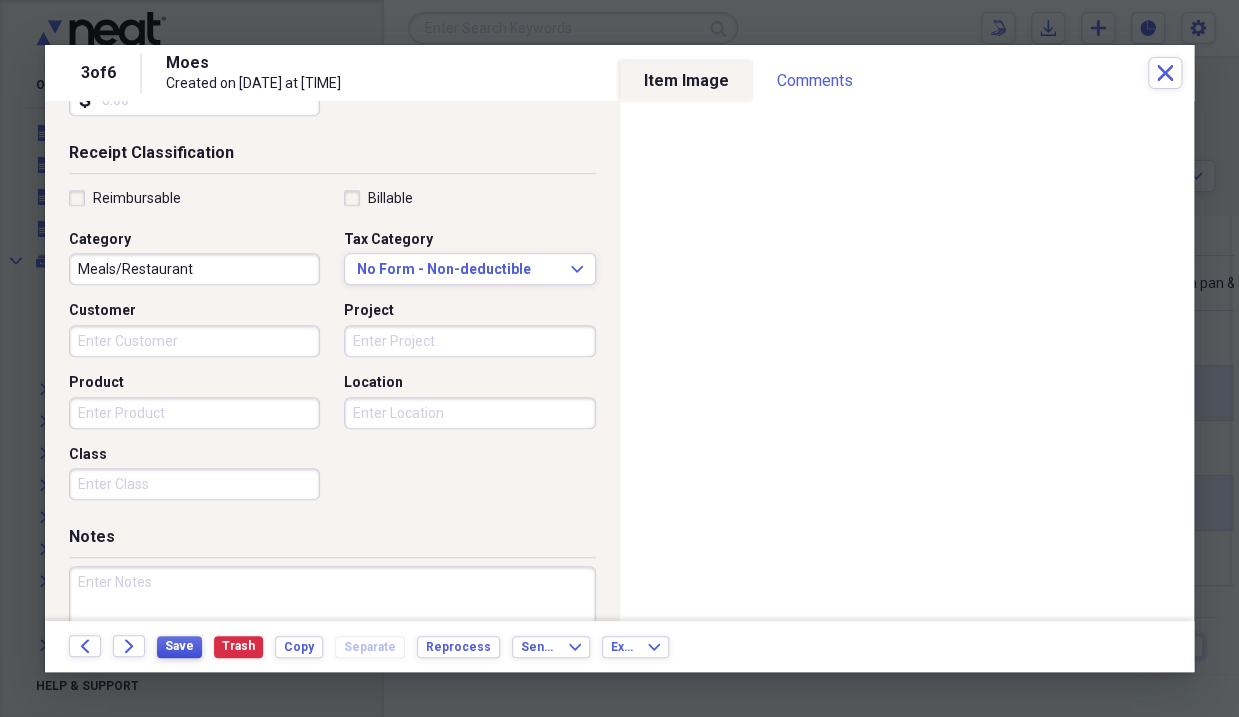 type on "12.98" 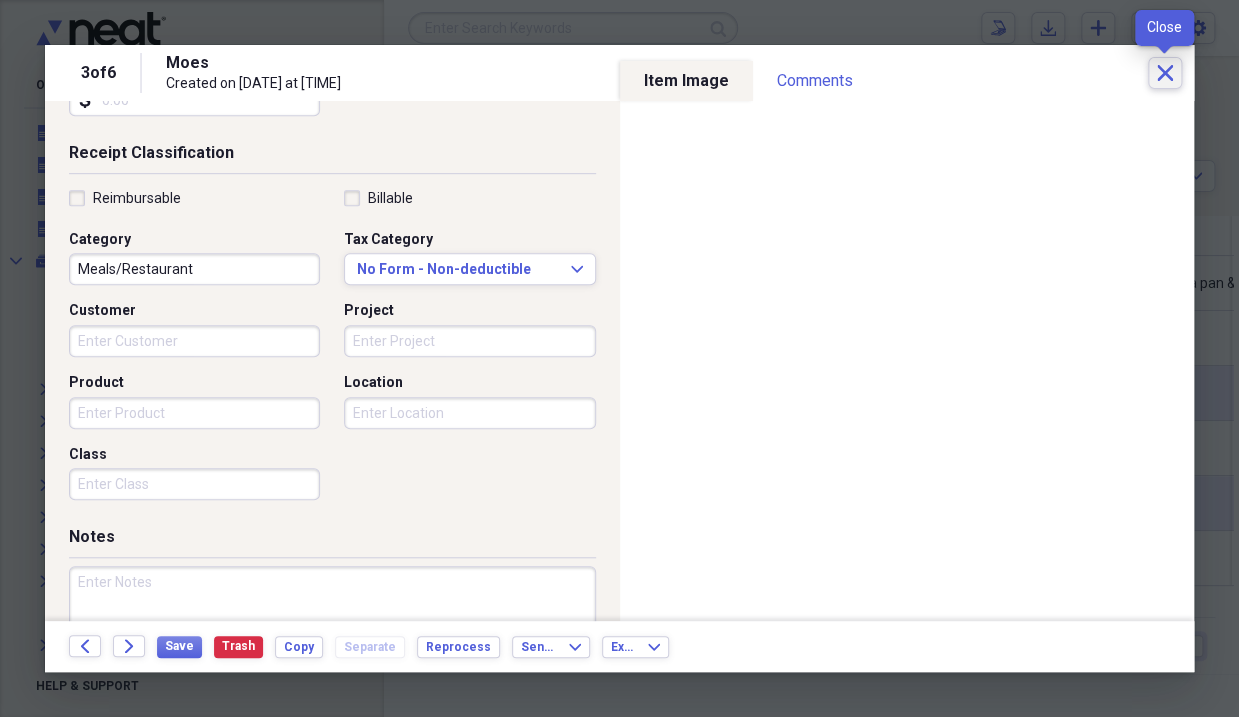 click on "Close" at bounding box center [1165, 73] 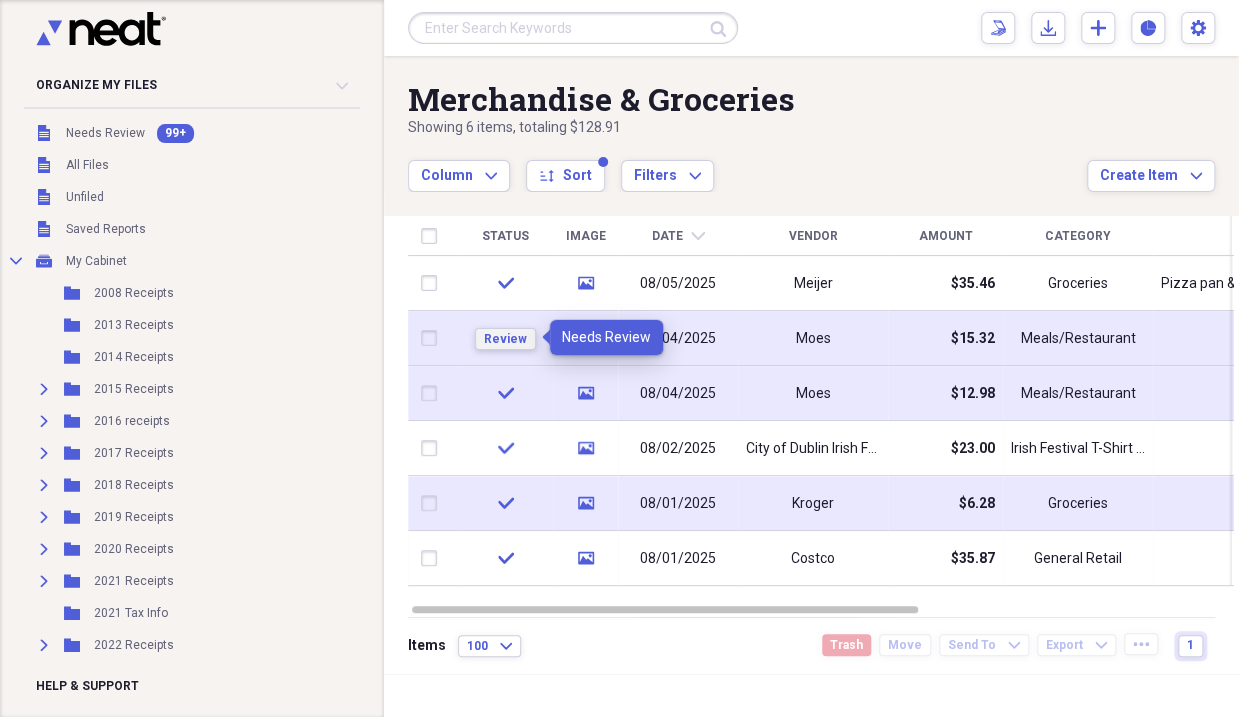 click on "Review" at bounding box center (505, 339) 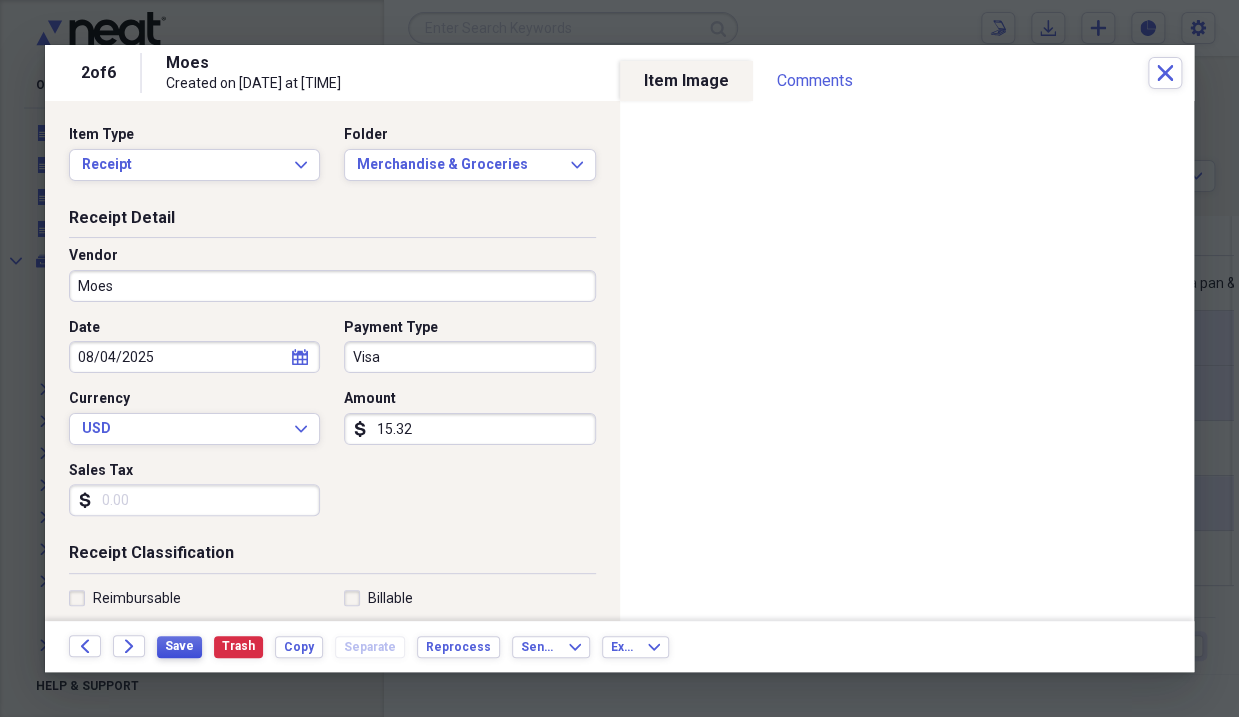click on "Save" at bounding box center [179, 646] 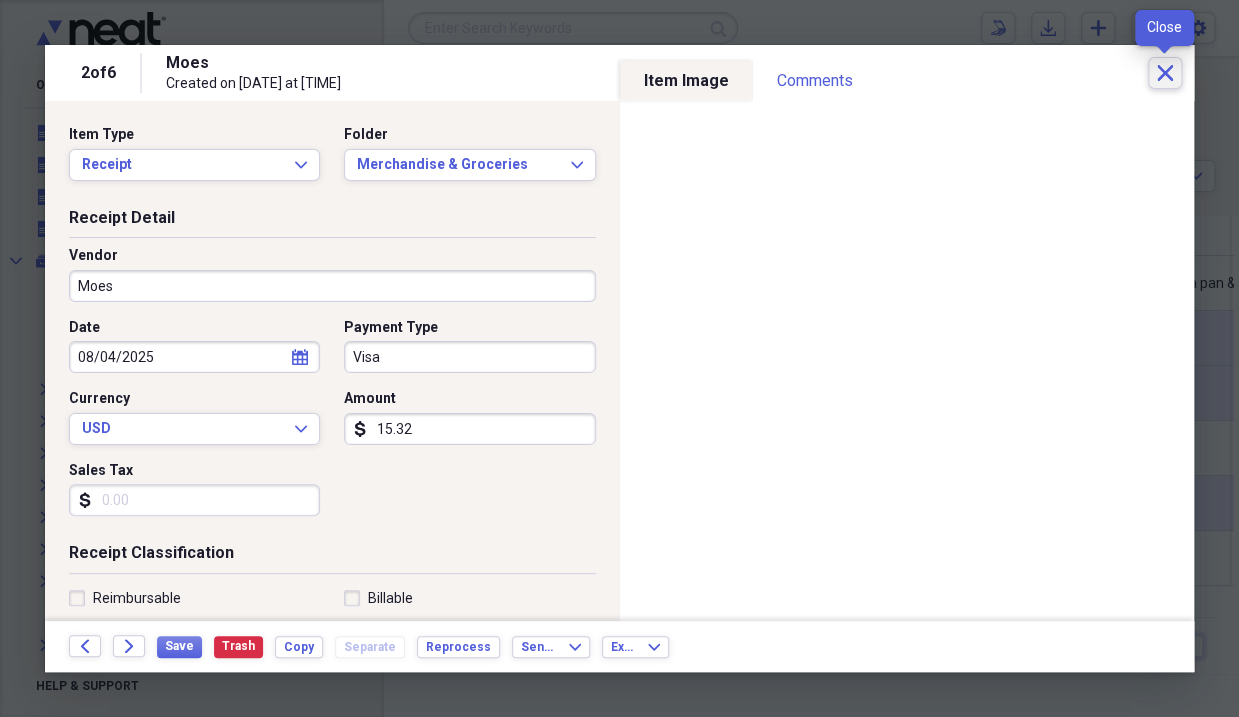 click 